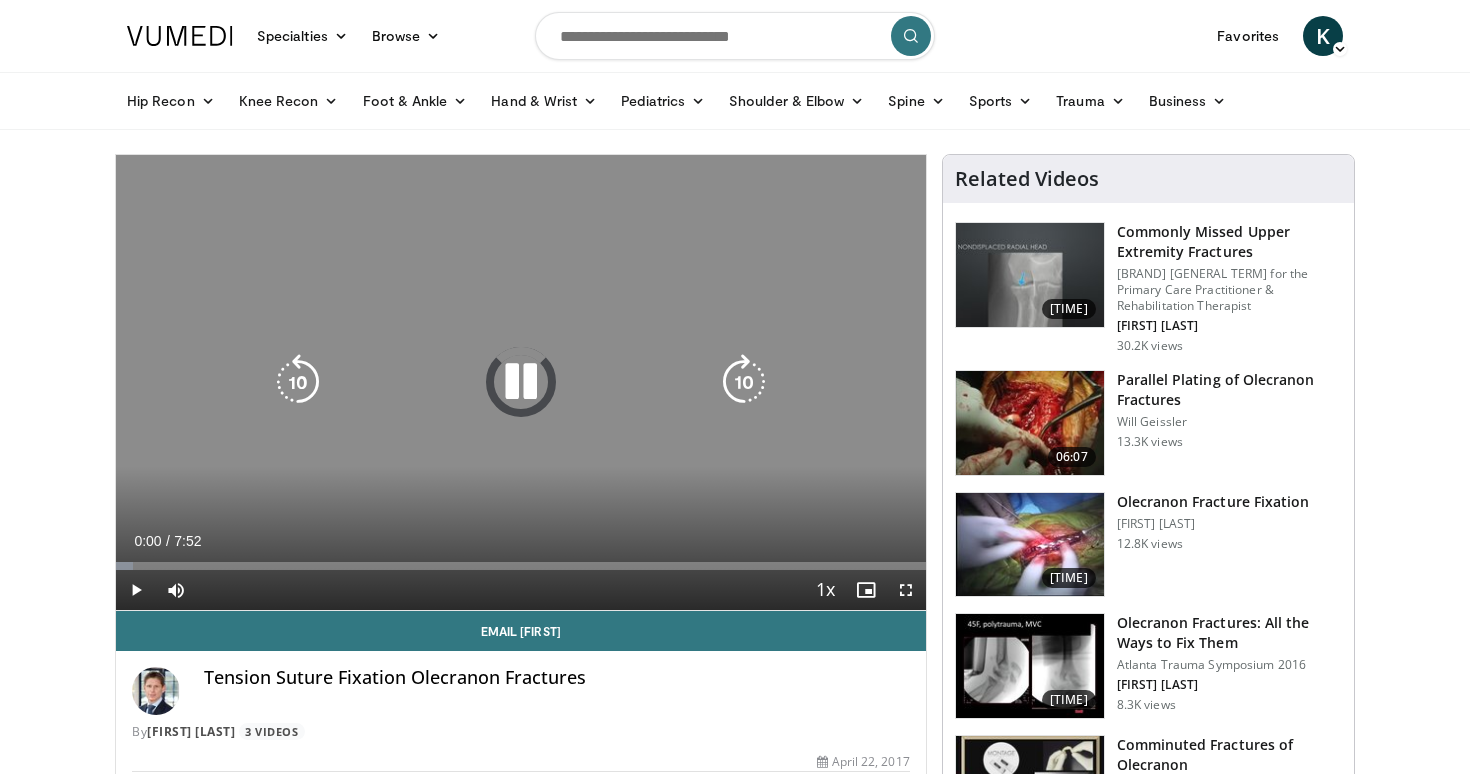 scroll, scrollTop: 0, scrollLeft: 0, axis: both 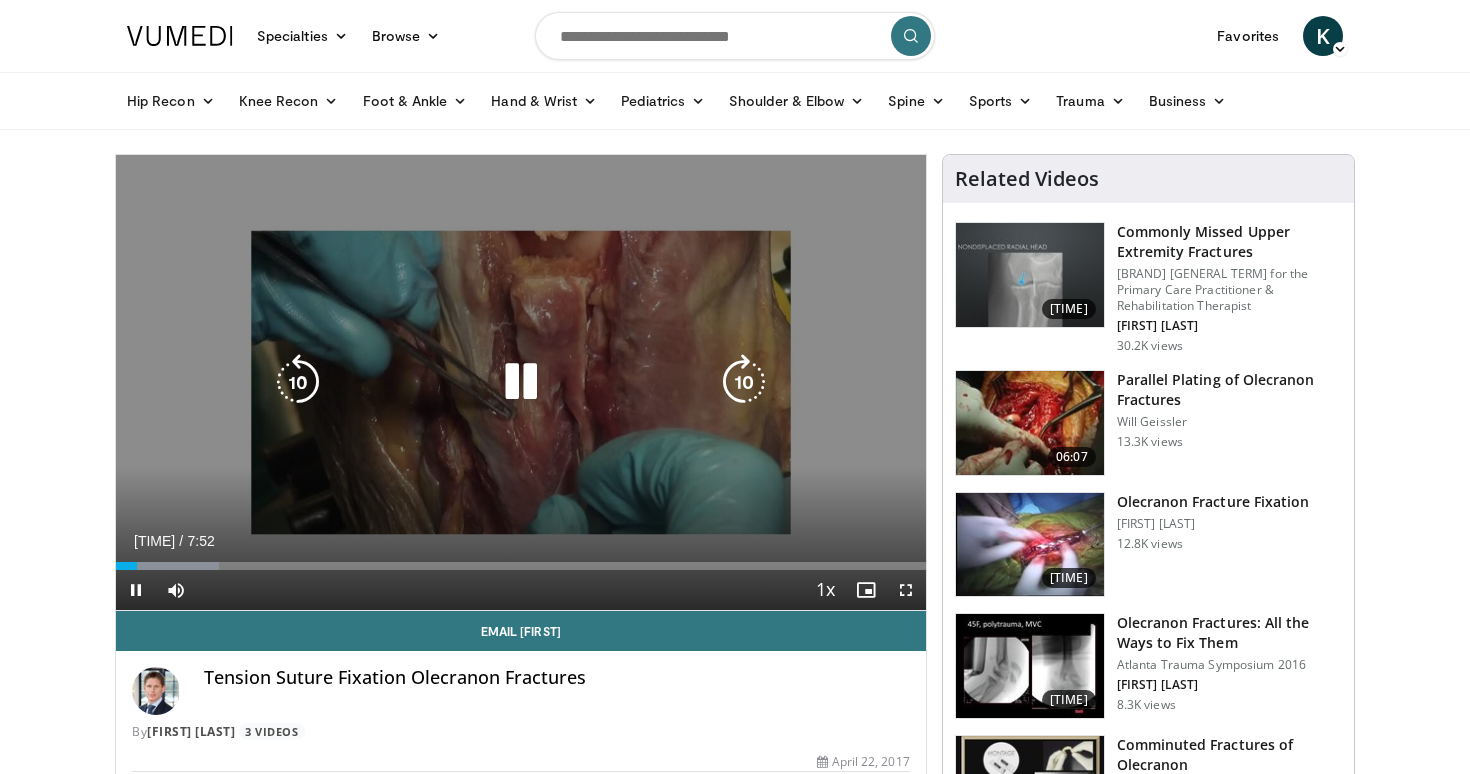 click at bounding box center [744, 382] 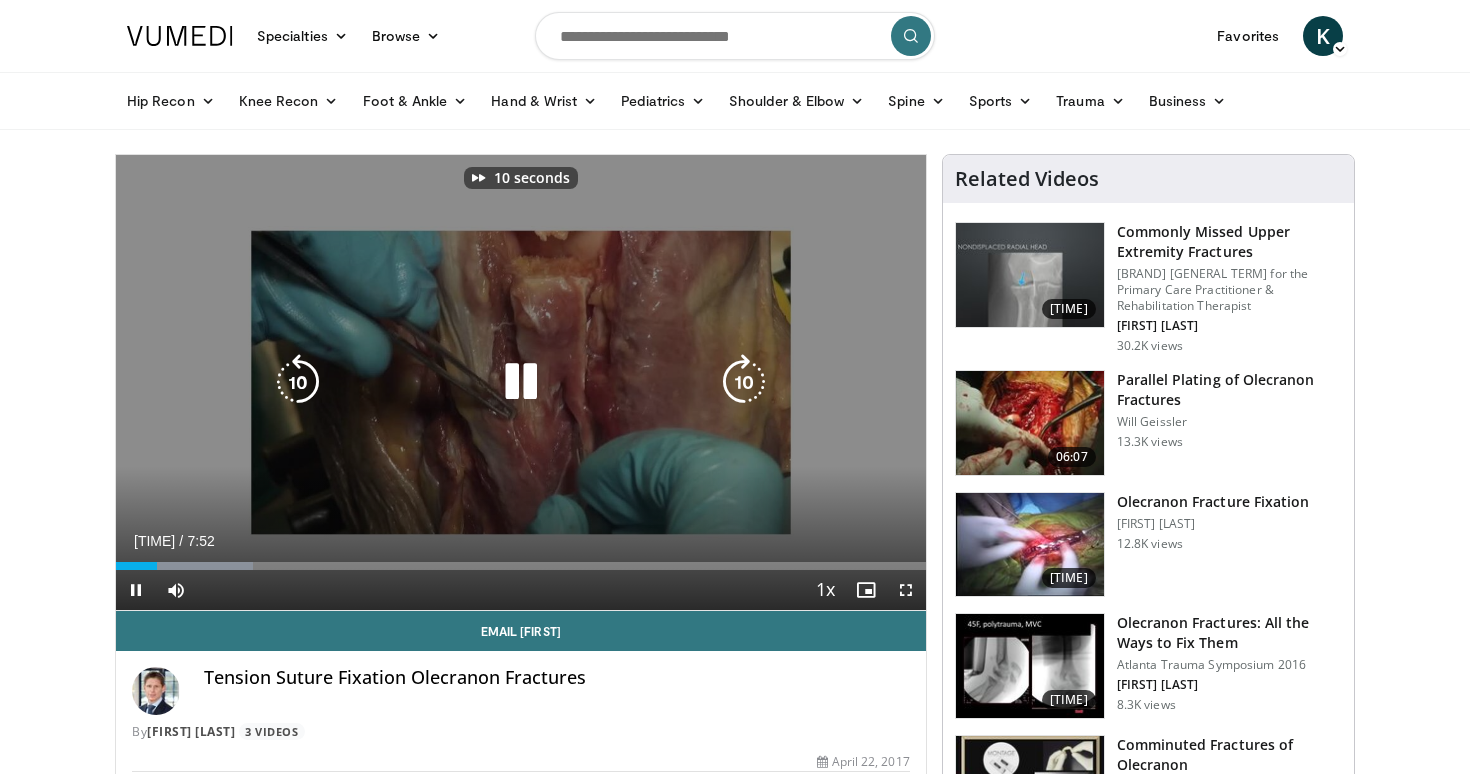 click at bounding box center (744, 382) 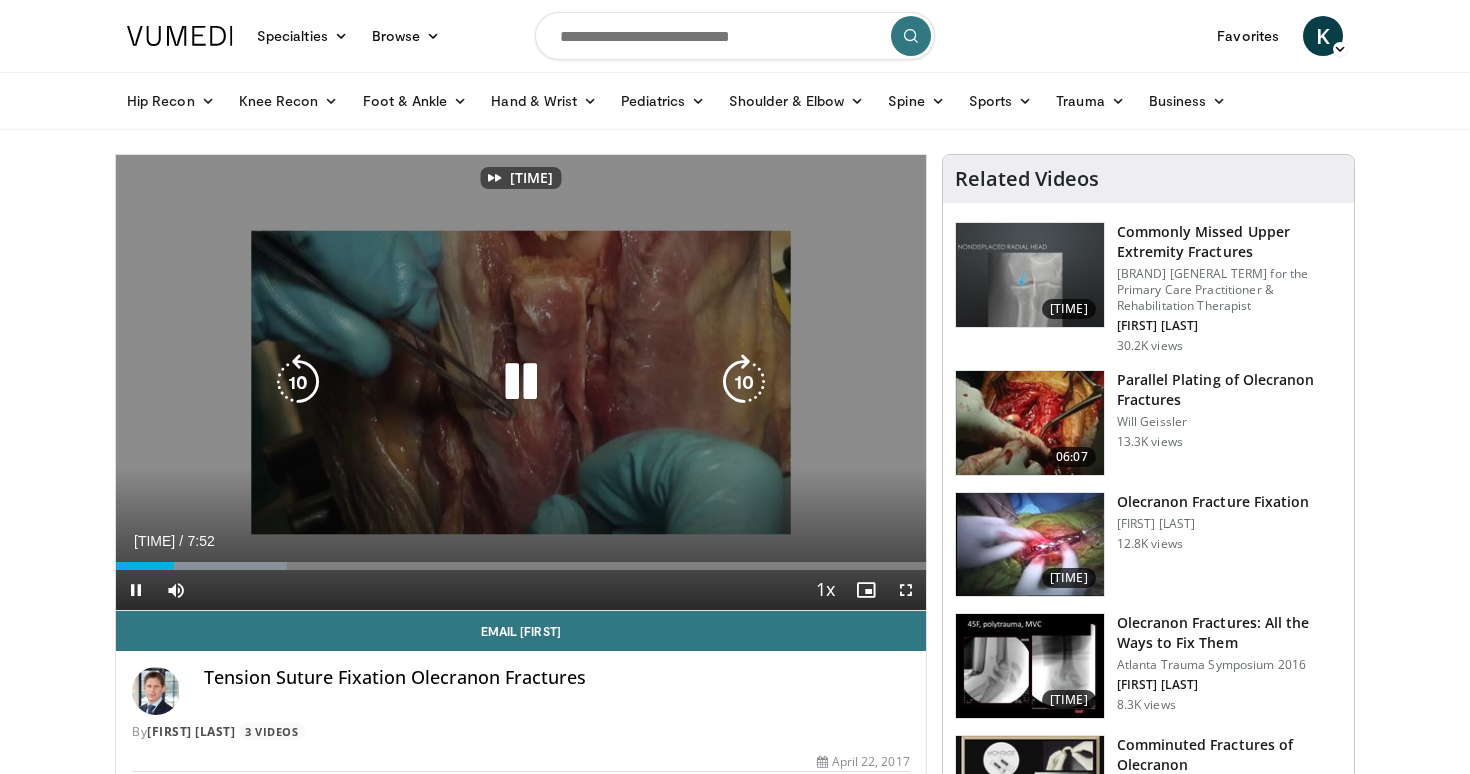 click at bounding box center [744, 382] 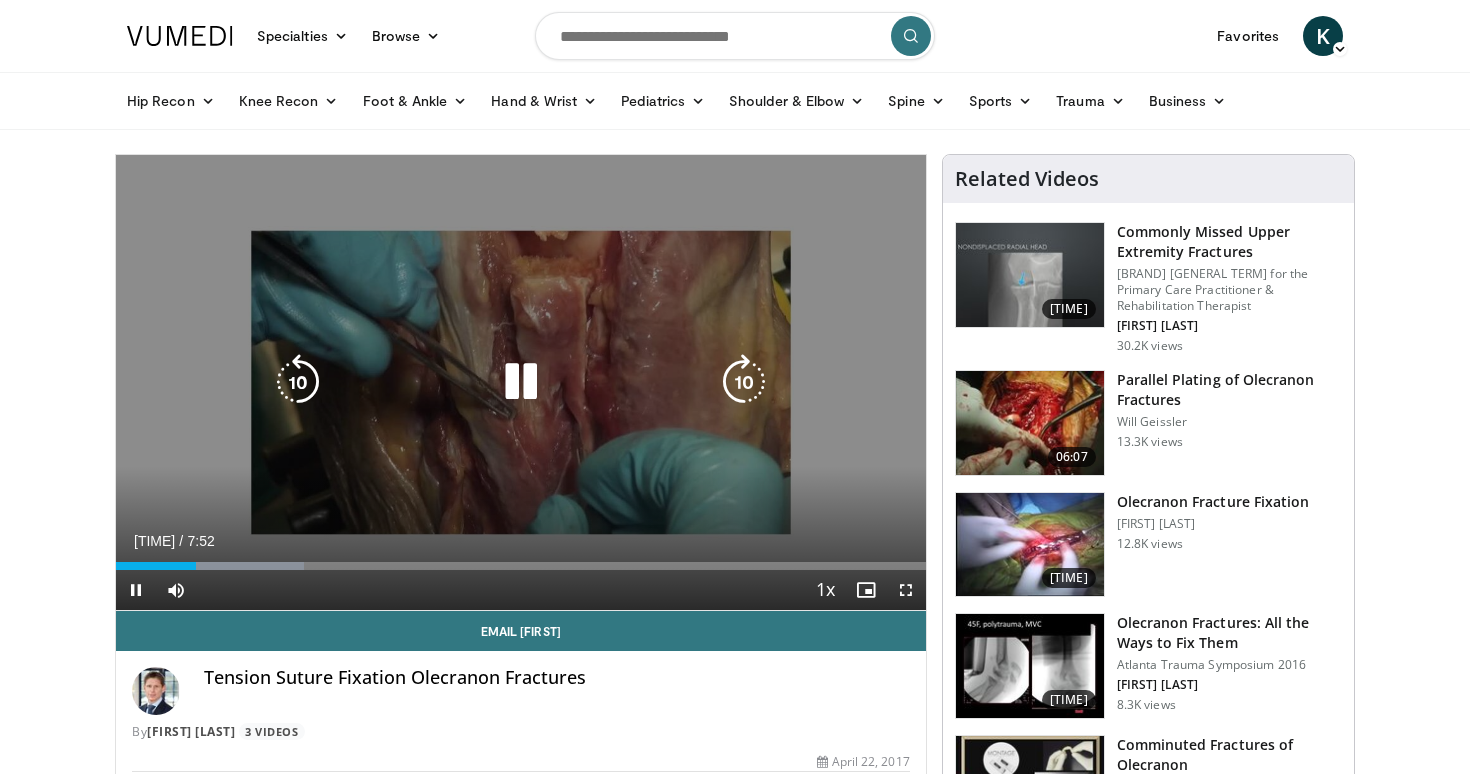 click on "30 seconds
Tap to unmute" at bounding box center [521, 382] 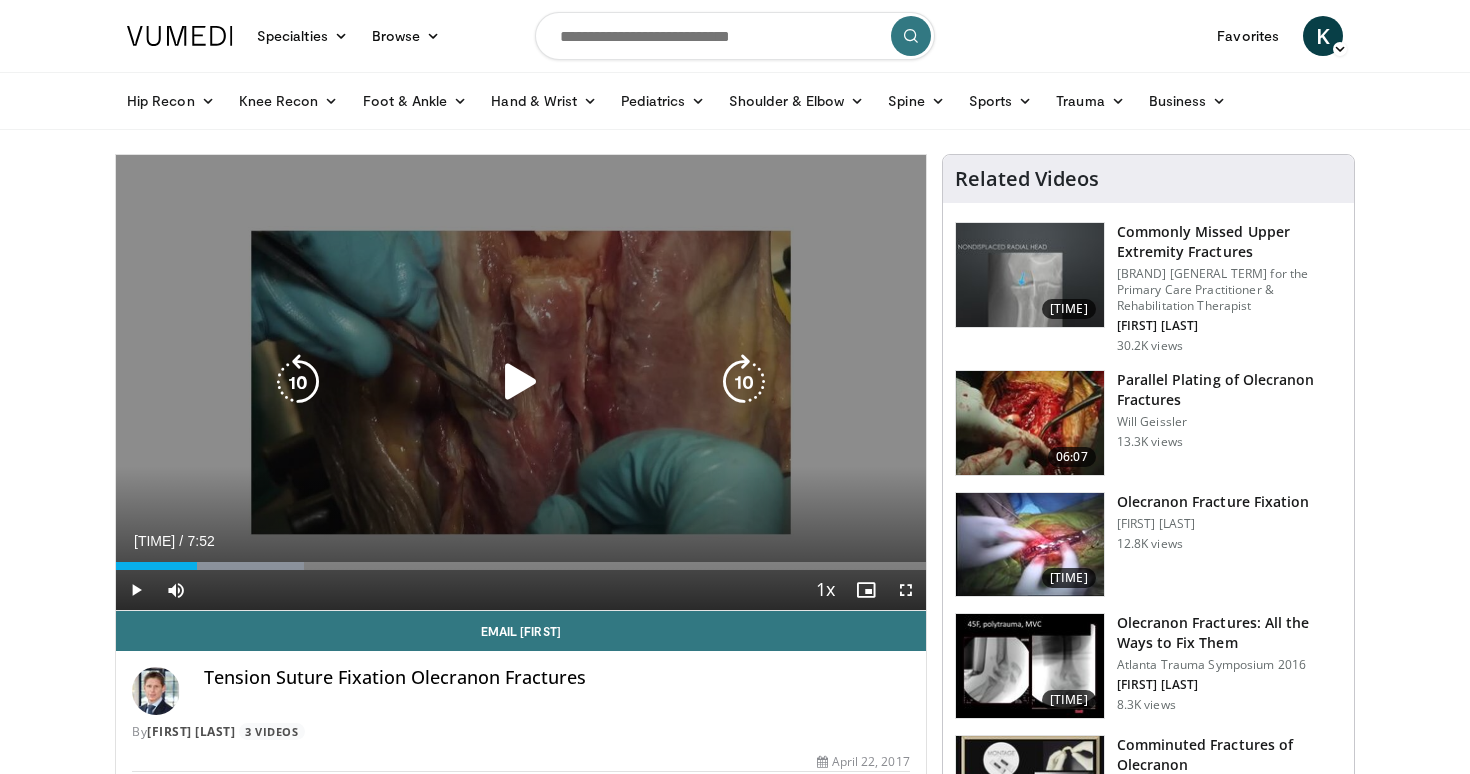 click on "30 seconds
Tap to unmute" at bounding box center (521, 382) 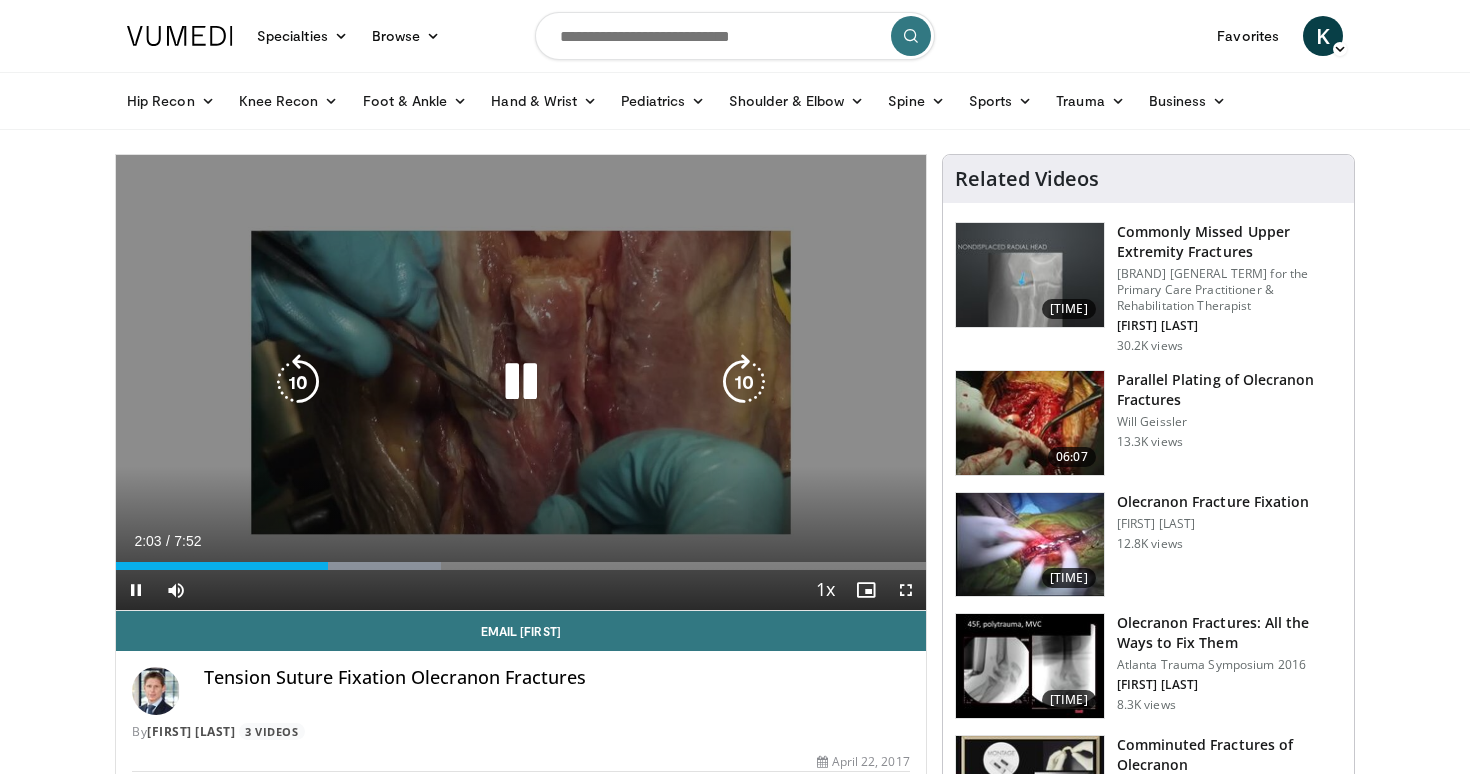 click at bounding box center [744, 382] 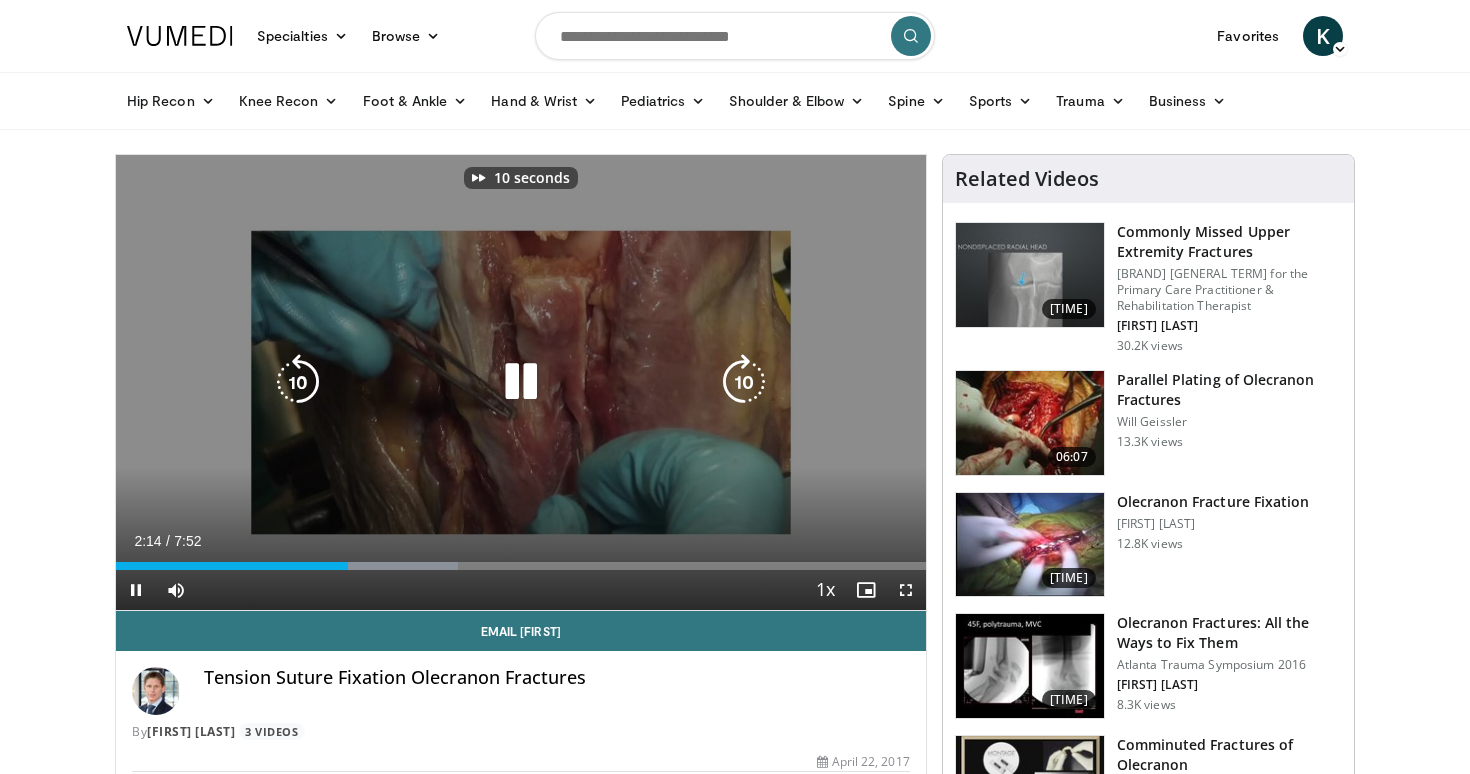 click at bounding box center [744, 382] 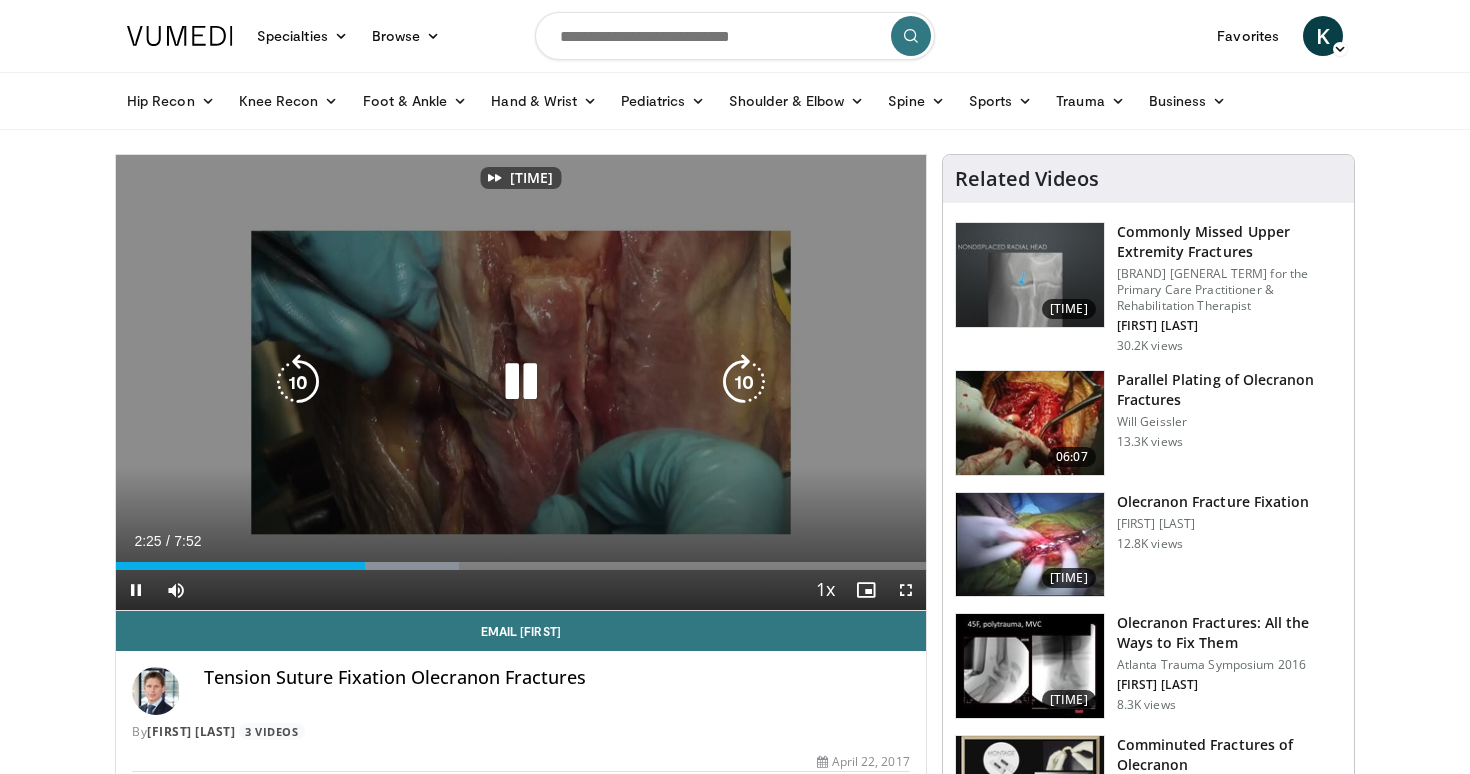 click at bounding box center [744, 382] 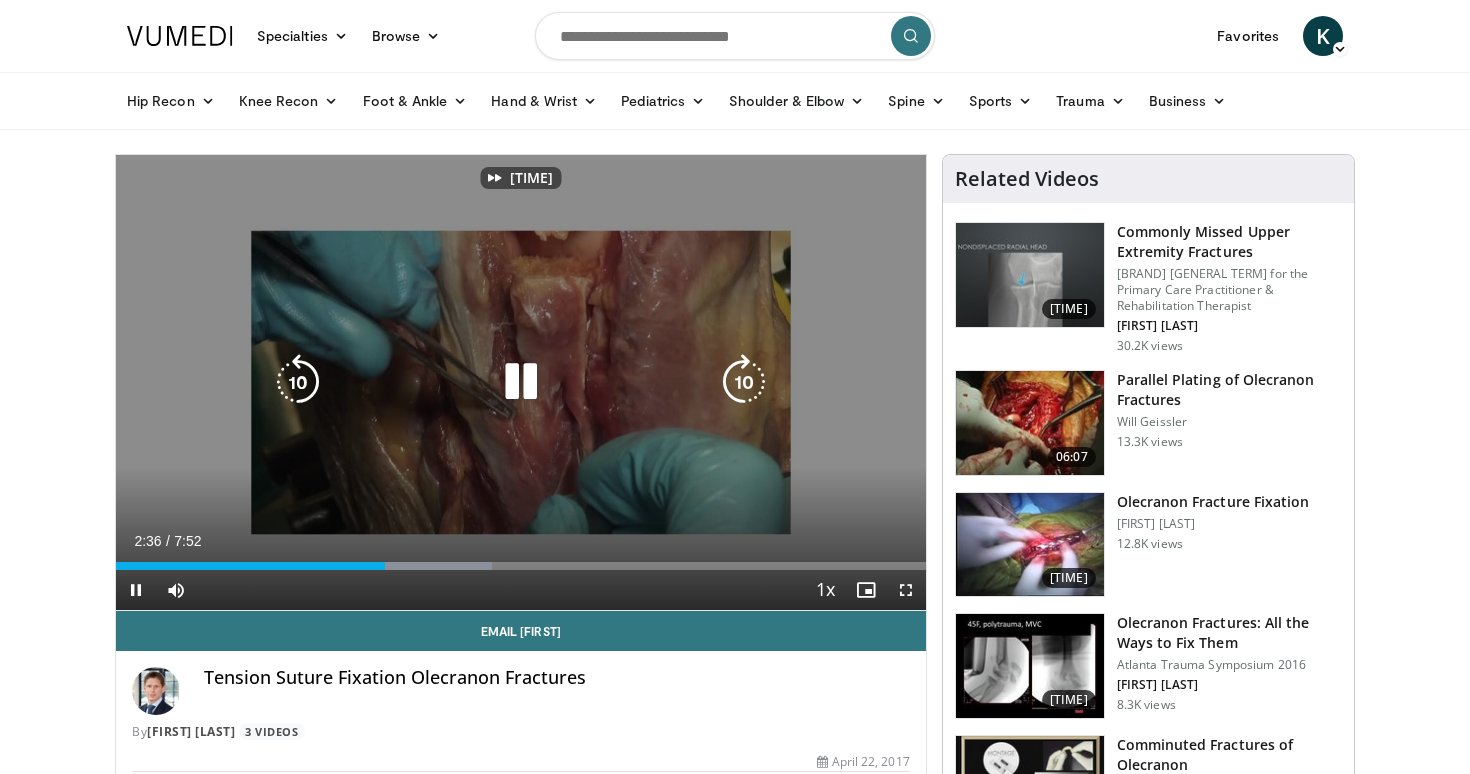 click on "30 seconds
Tap to unmute" at bounding box center [521, 382] 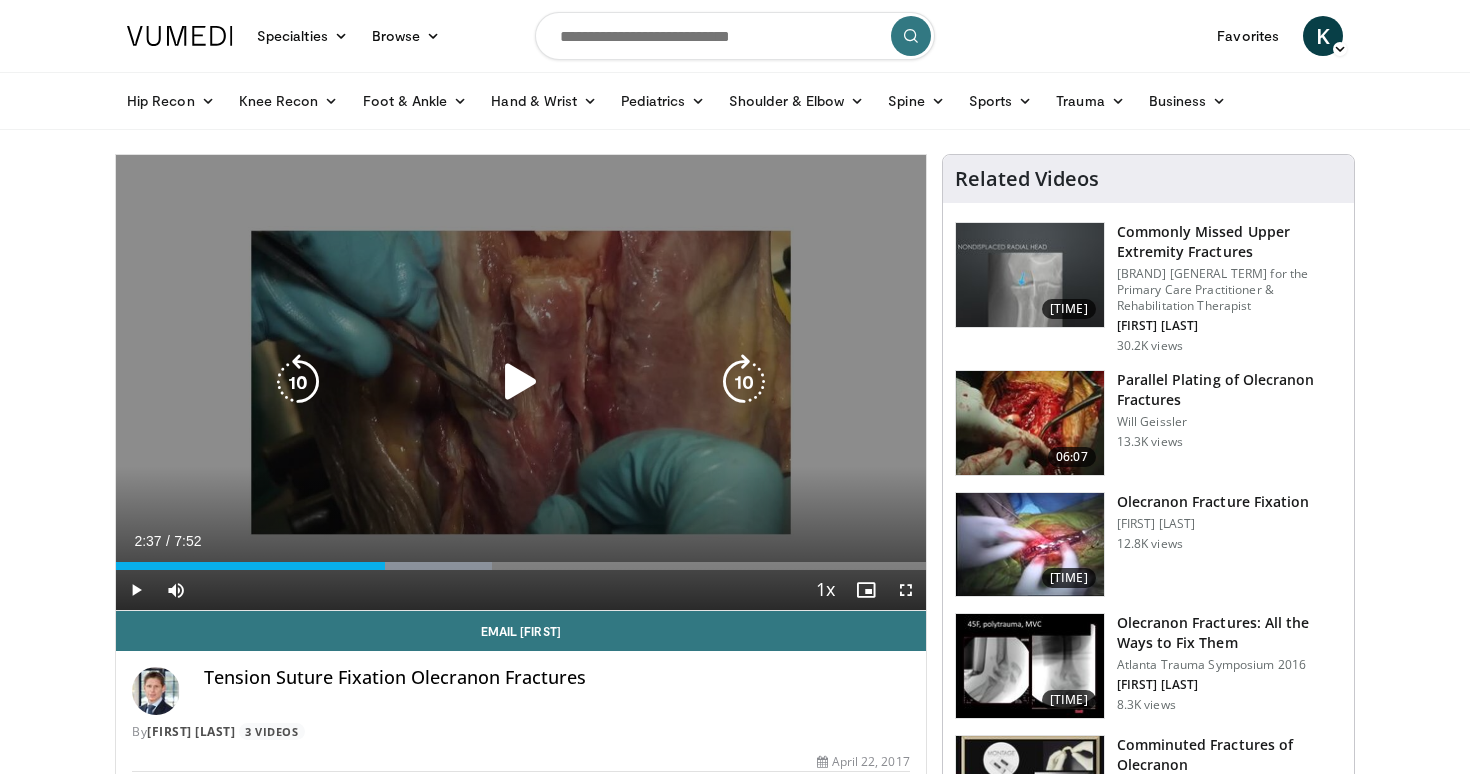 click at bounding box center [521, 382] 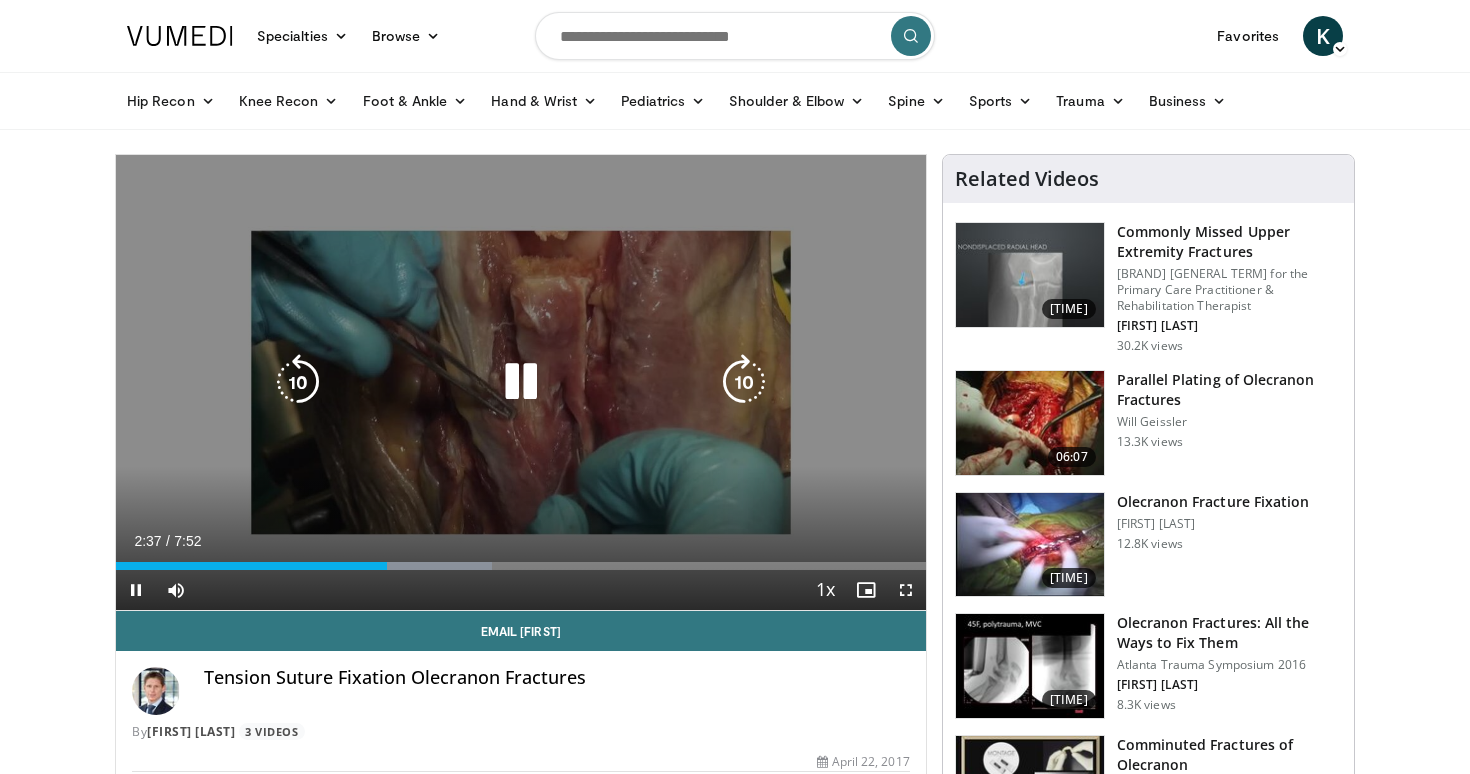click on "30 seconds
Tap to unmute" at bounding box center (521, 382) 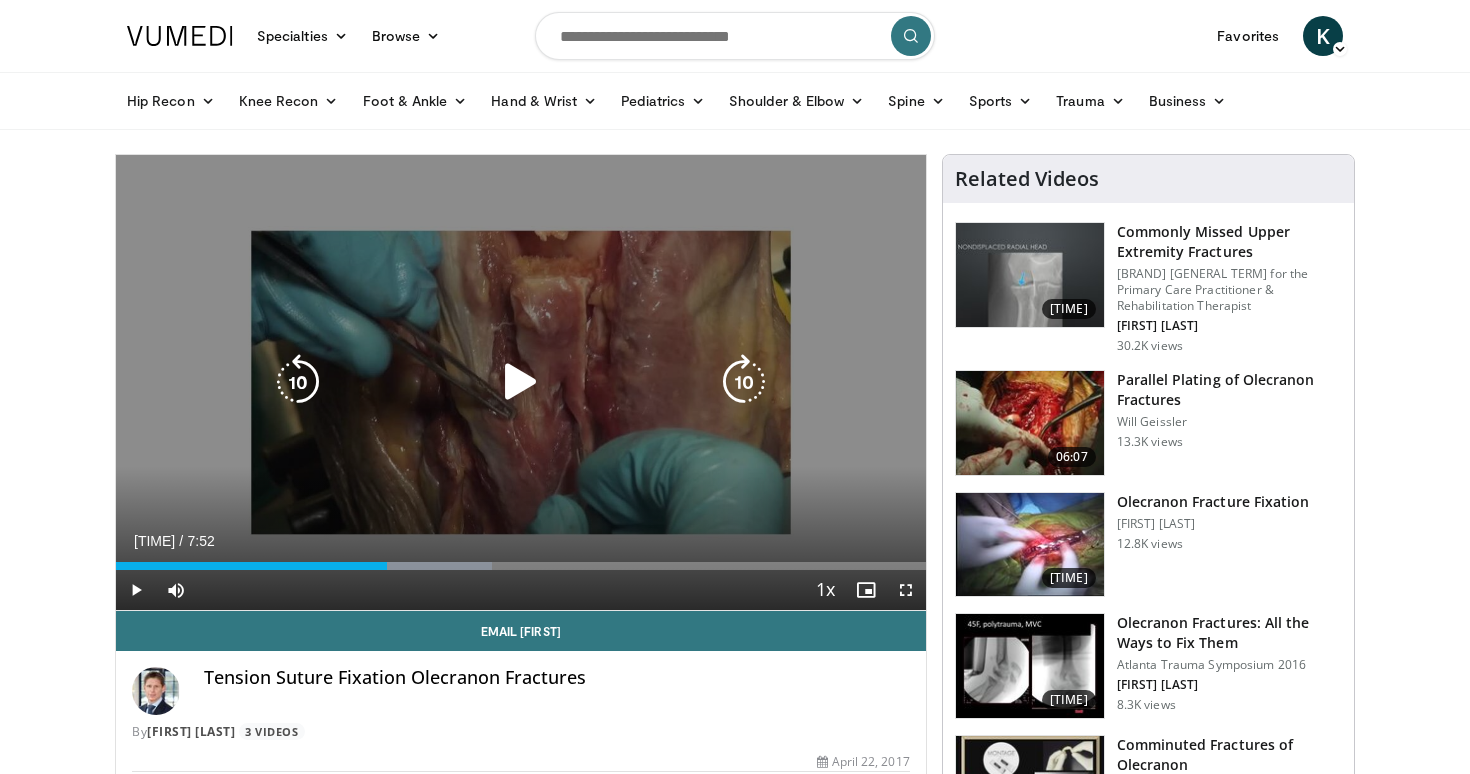 click at bounding box center (521, 382) 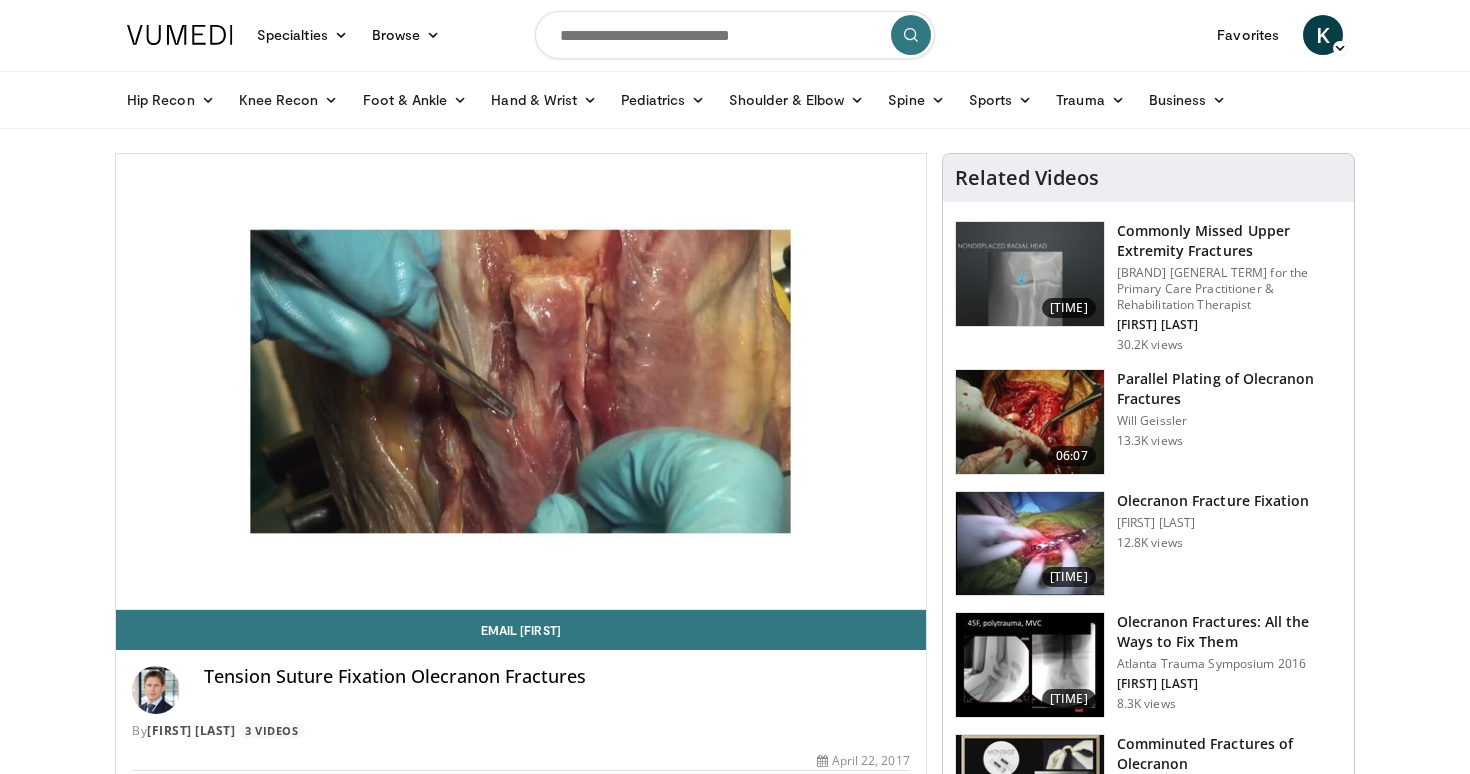scroll, scrollTop: 0, scrollLeft: 0, axis: both 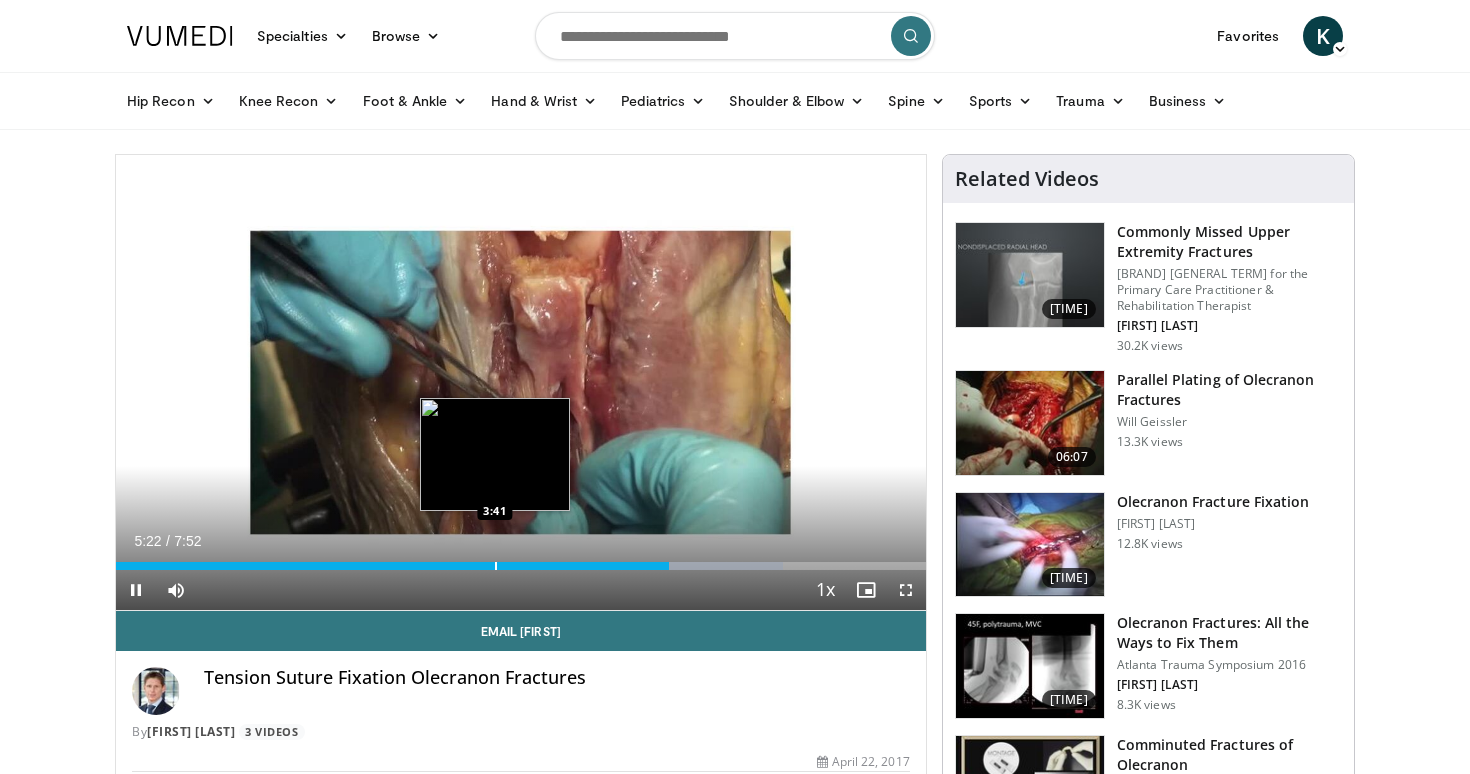 click at bounding box center [496, 566] 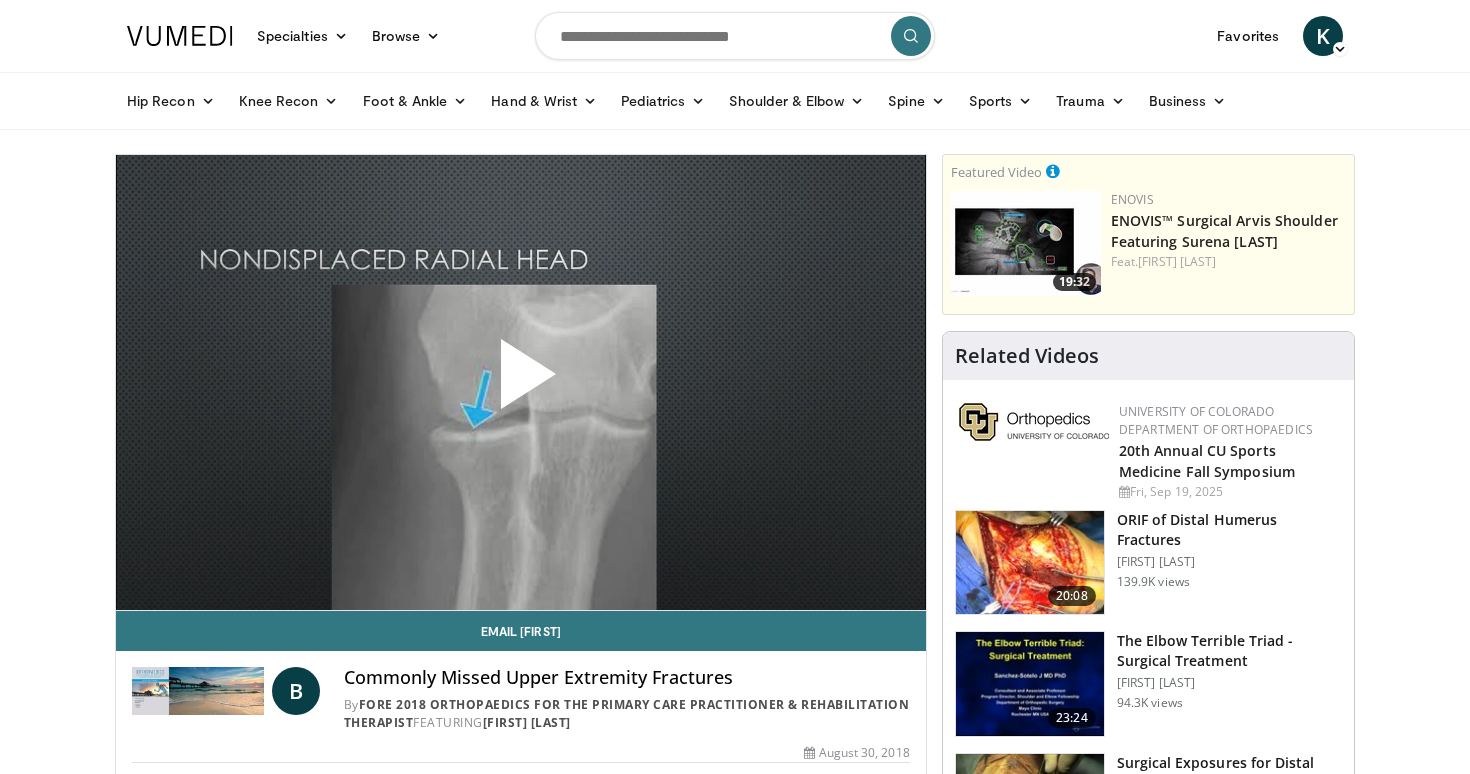 scroll, scrollTop: 0, scrollLeft: 0, axis: both 